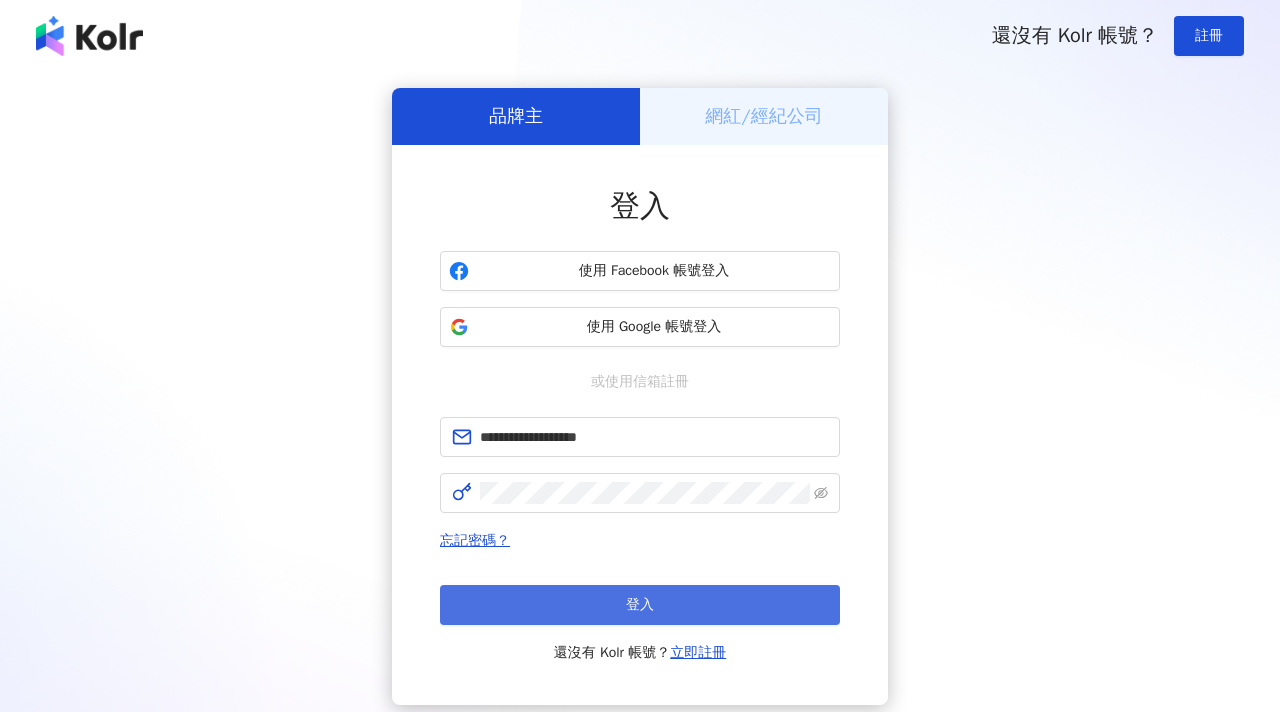 scroll, scrollTop: 0, scrollLeft: 0, axis: both 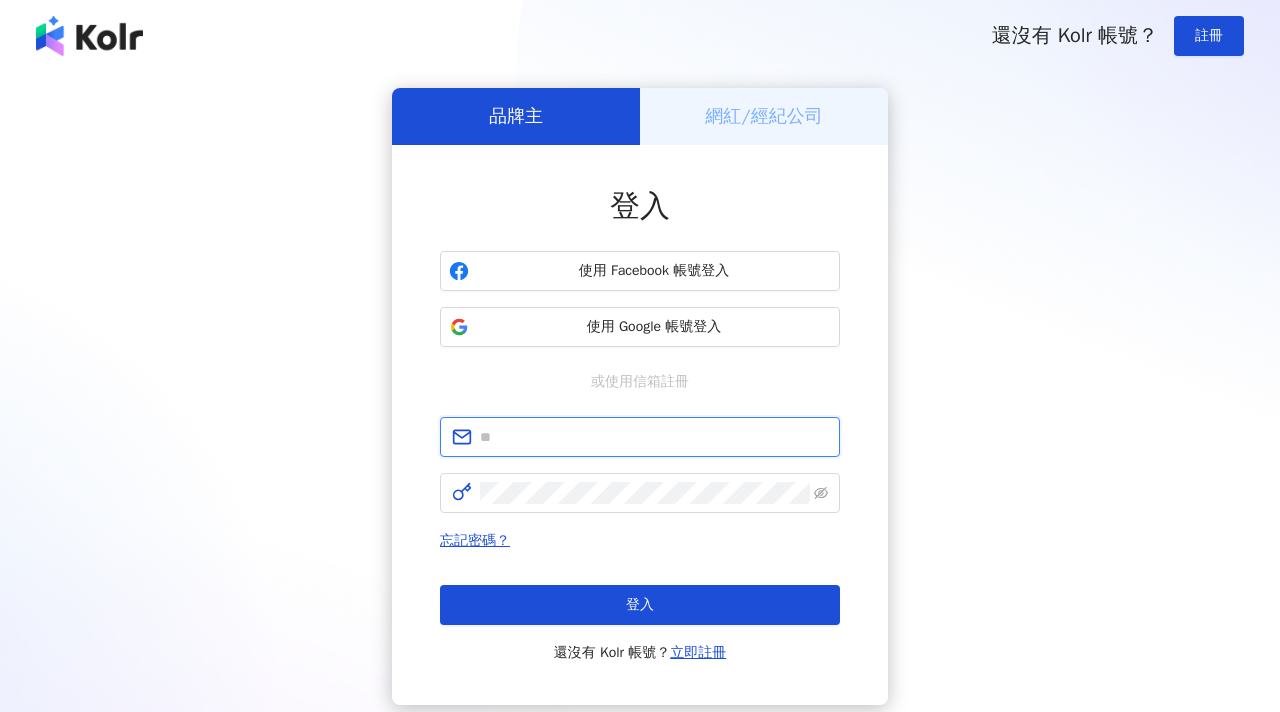 type on "**********" 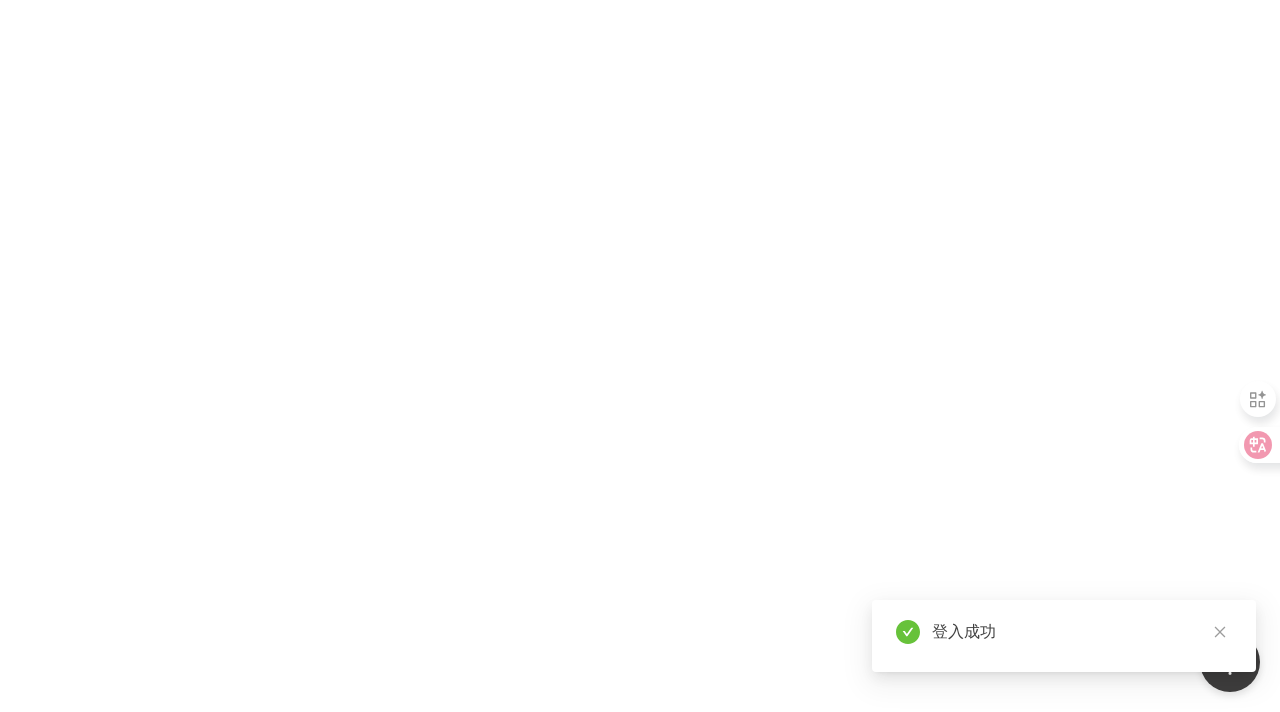 scroll, scrollTop: 0, scrollLeft: 0, axis: both 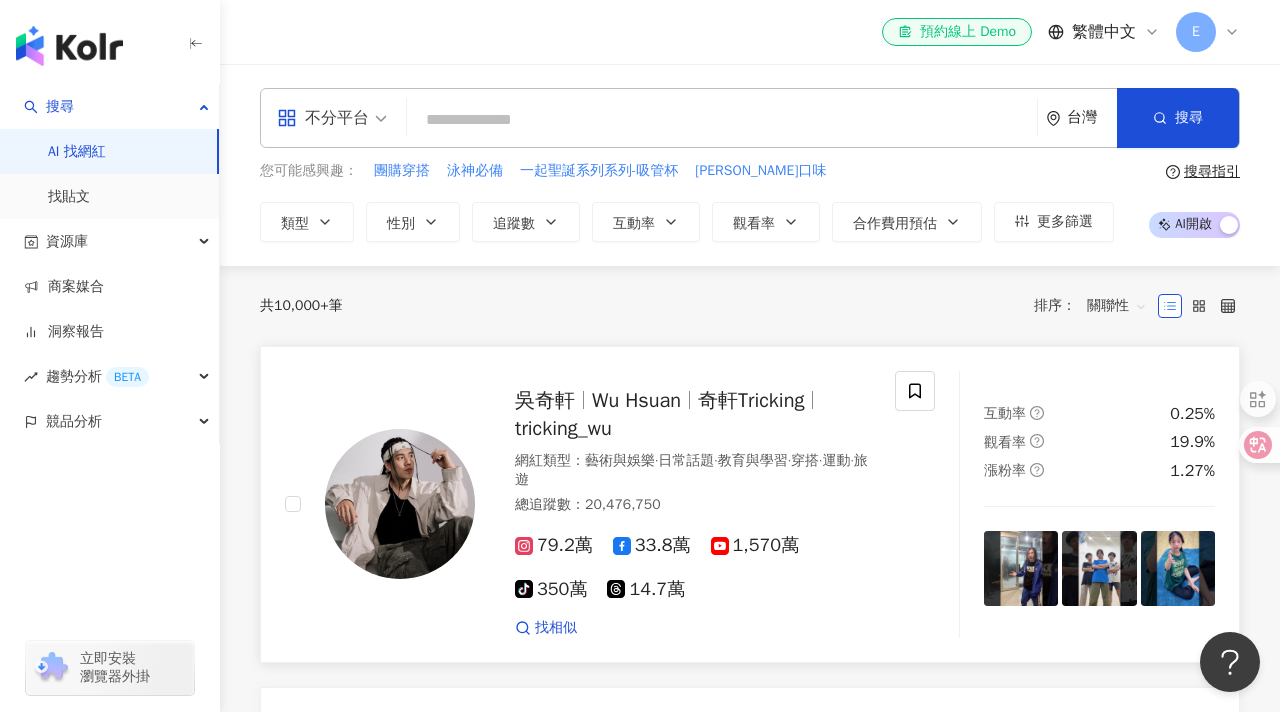 type on "*" 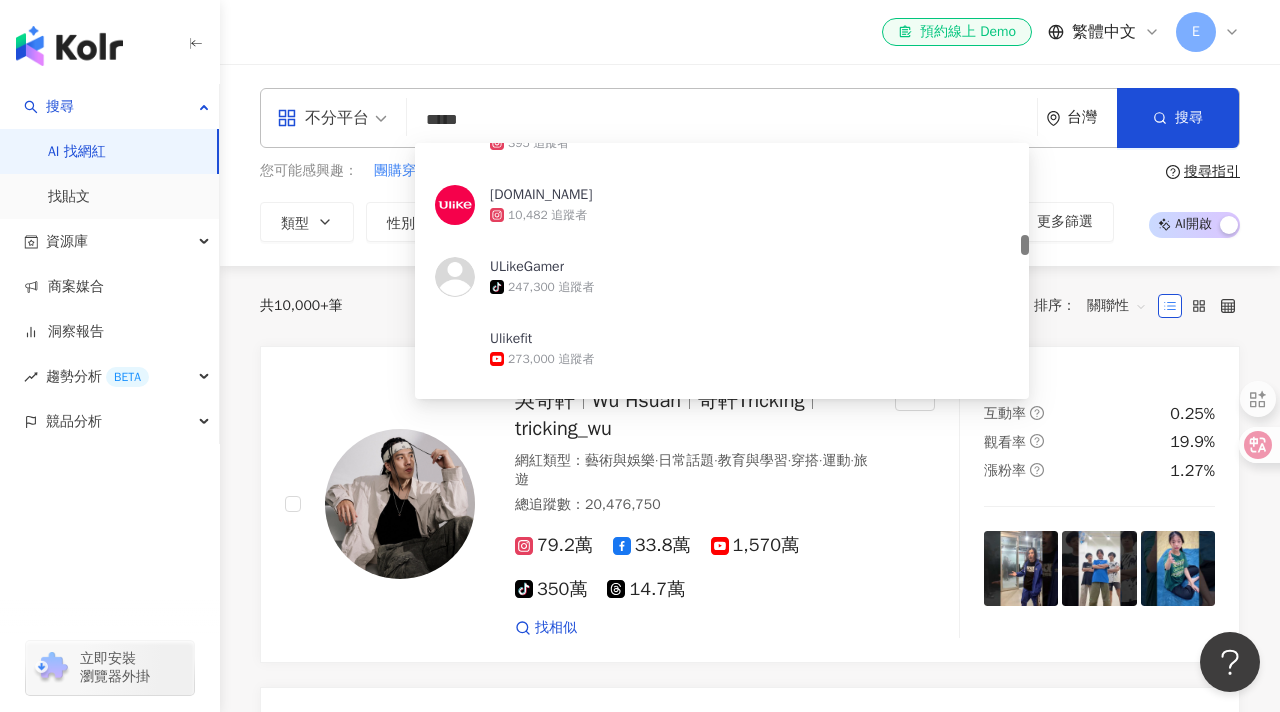 scroll, scrollTop: 0, scrollLeft: 0, axis: both 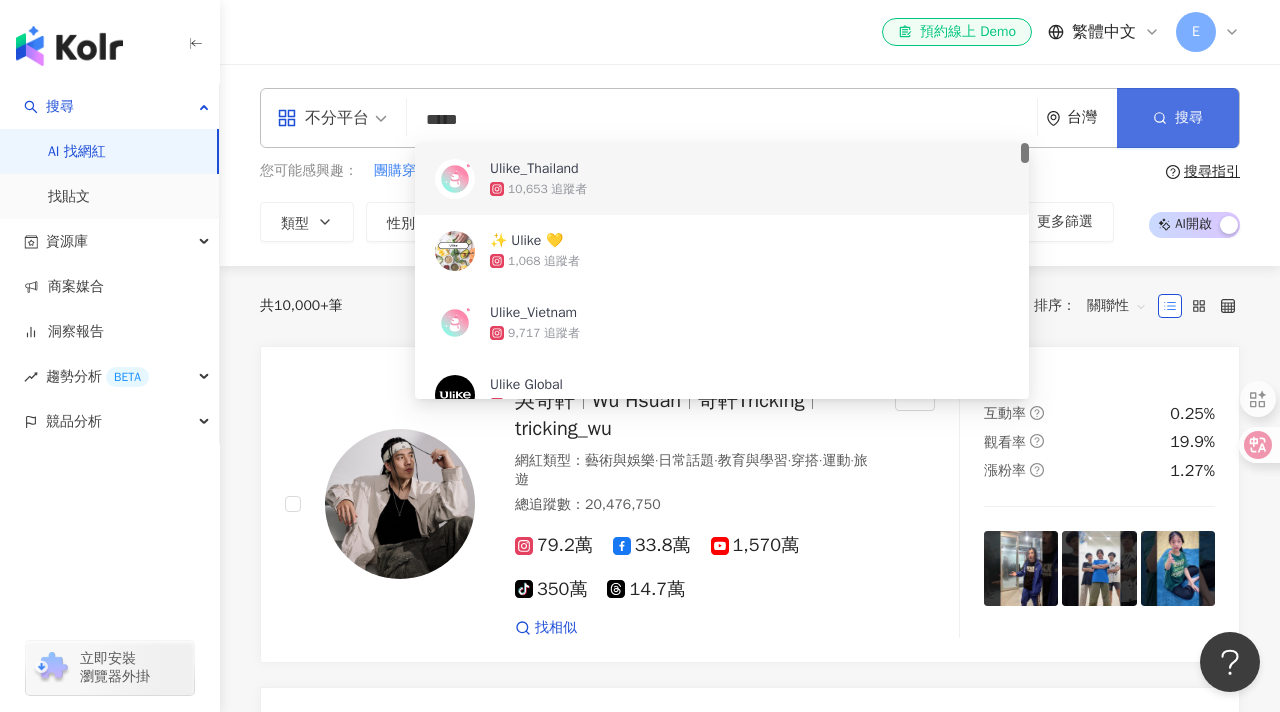 type on "*****" 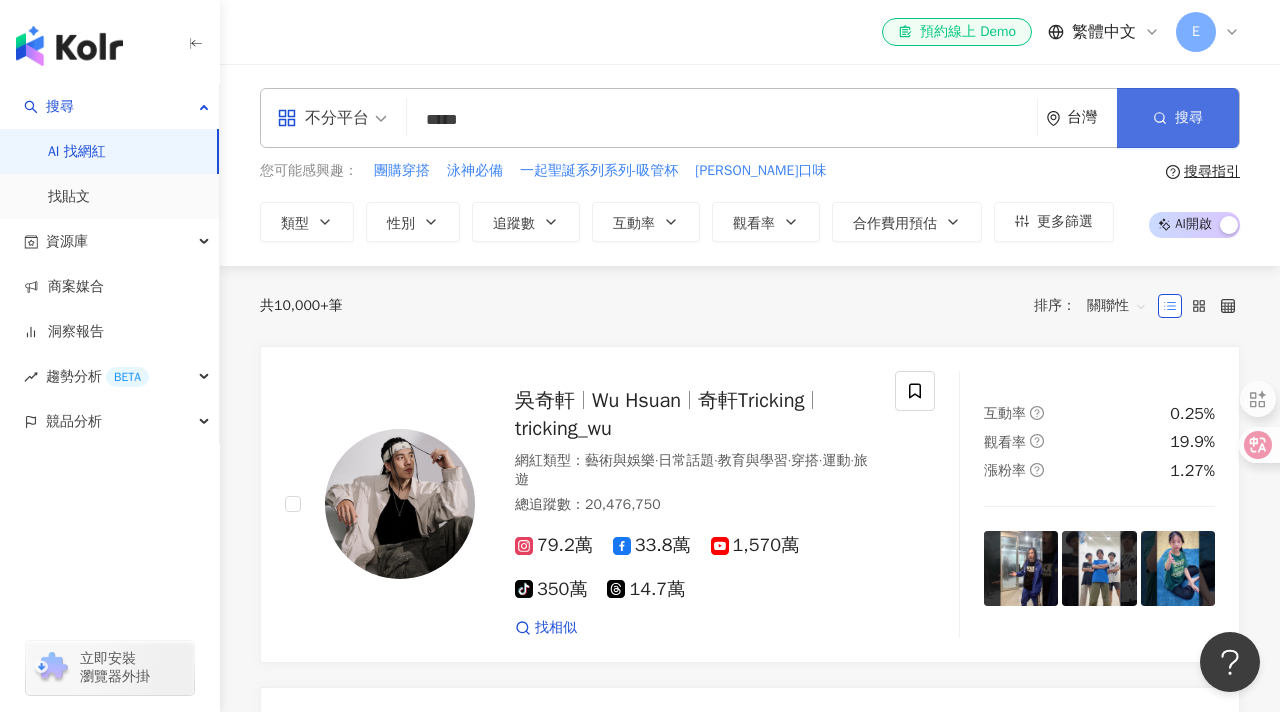 click on "搜尋" at bounding box center (1178, 118) 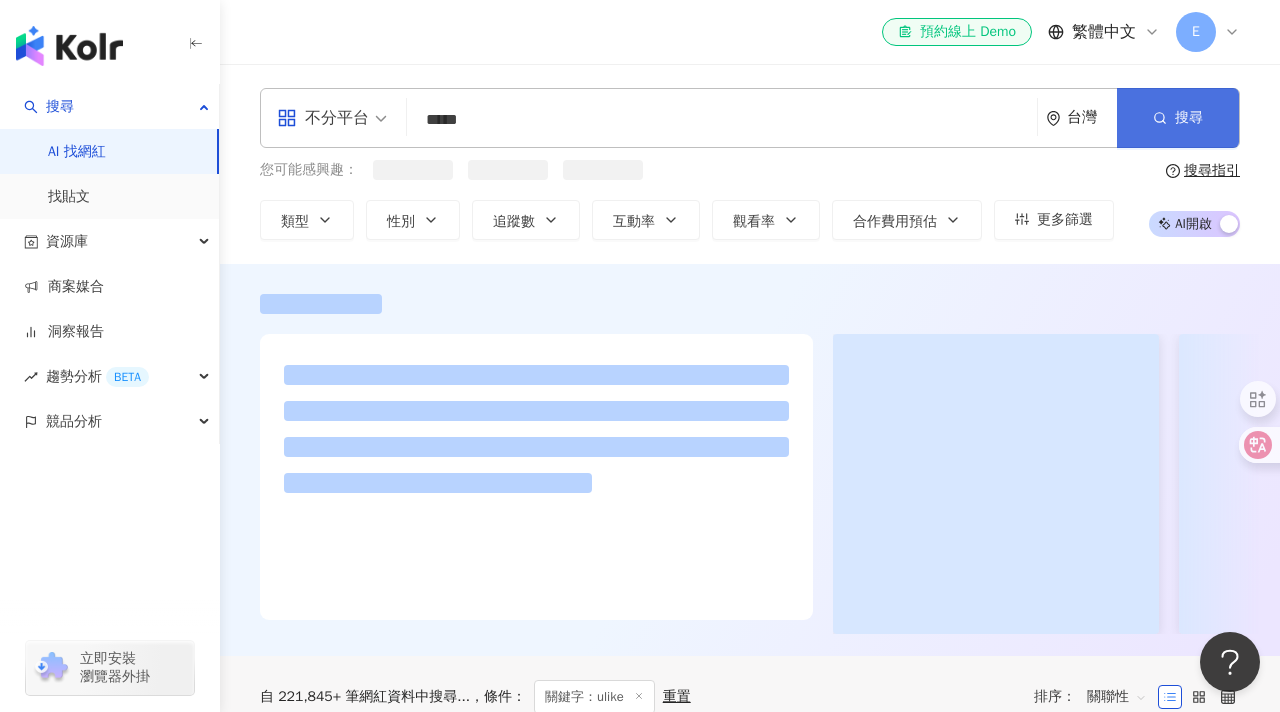 click on "搜尋" at bounding box center [1178, 118] 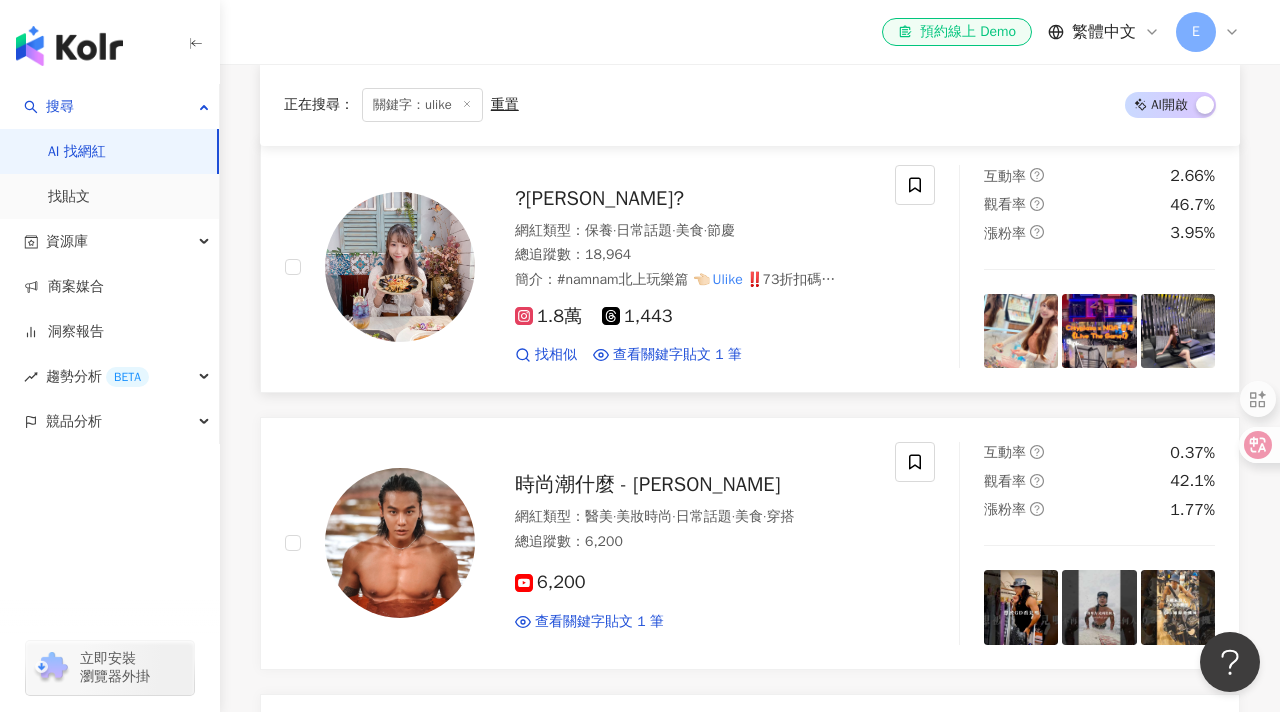scroll, scrollTop: 292, scrollLeft: 0, axis: vertical 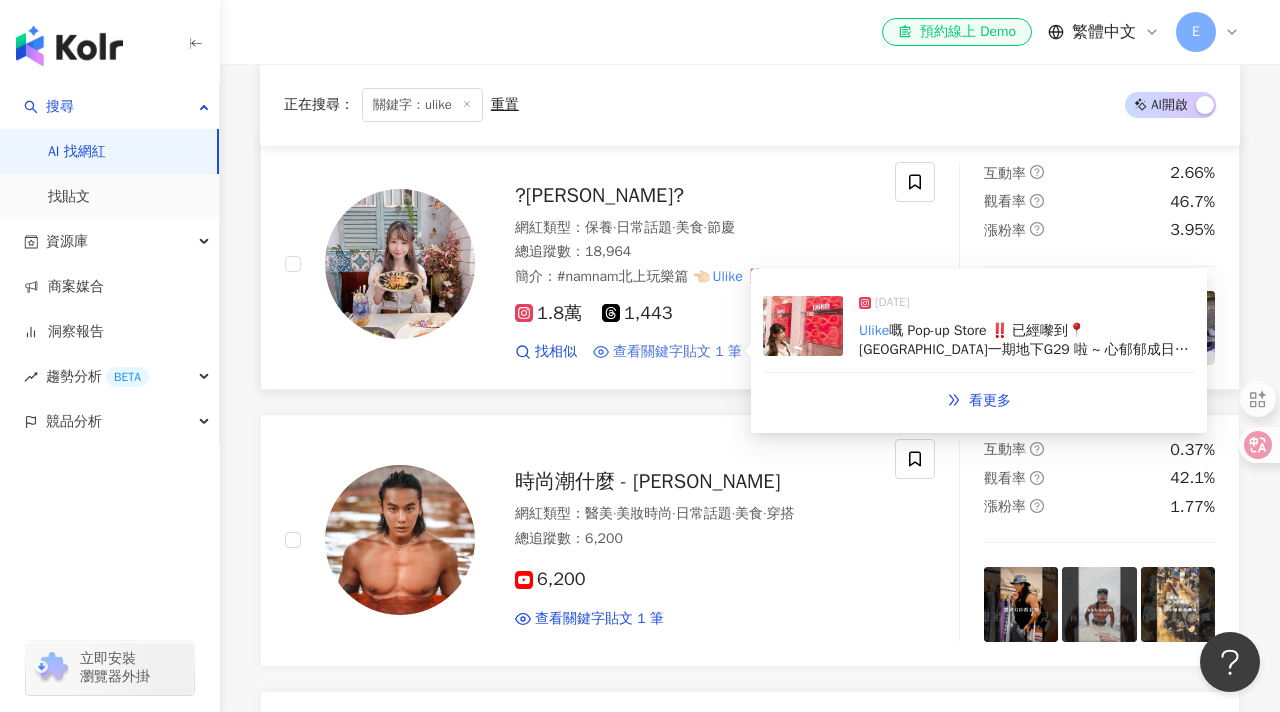 click on "查看關鍵字貼文 1 筆" at bounding box center [677, 352] 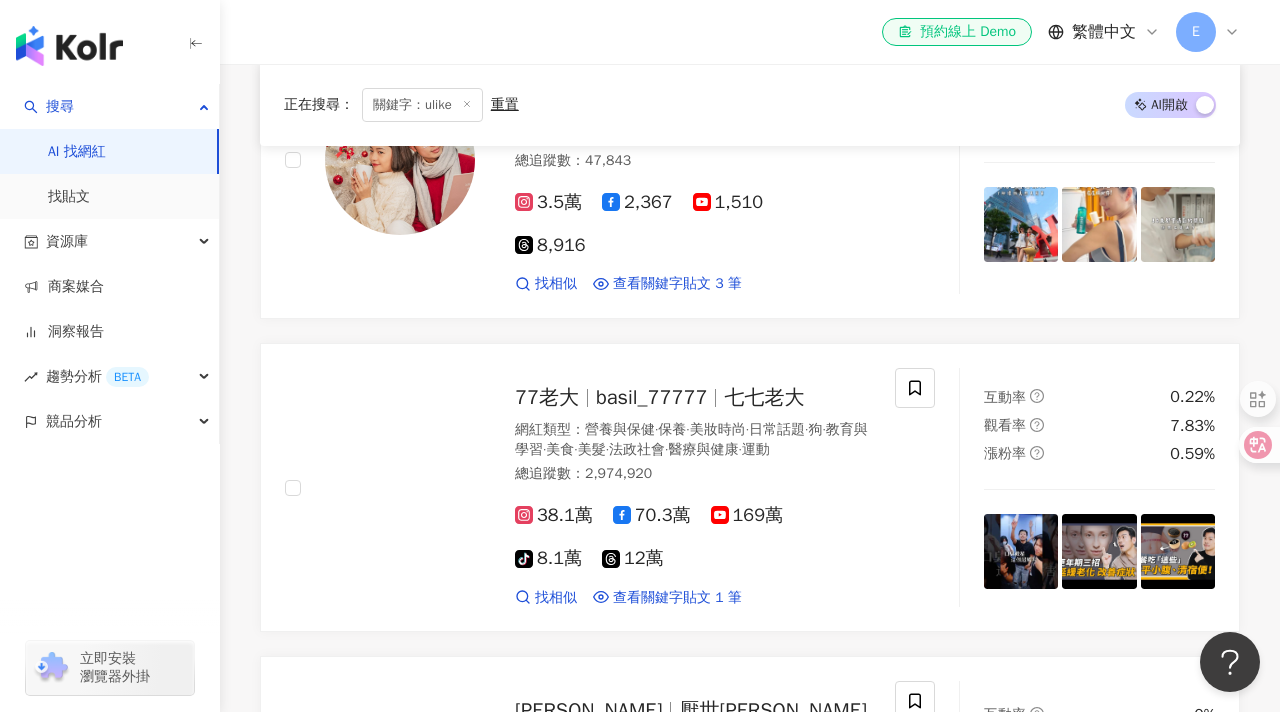 scroll, scrollTop: 995, scrollLeft: 0, axis: vertical 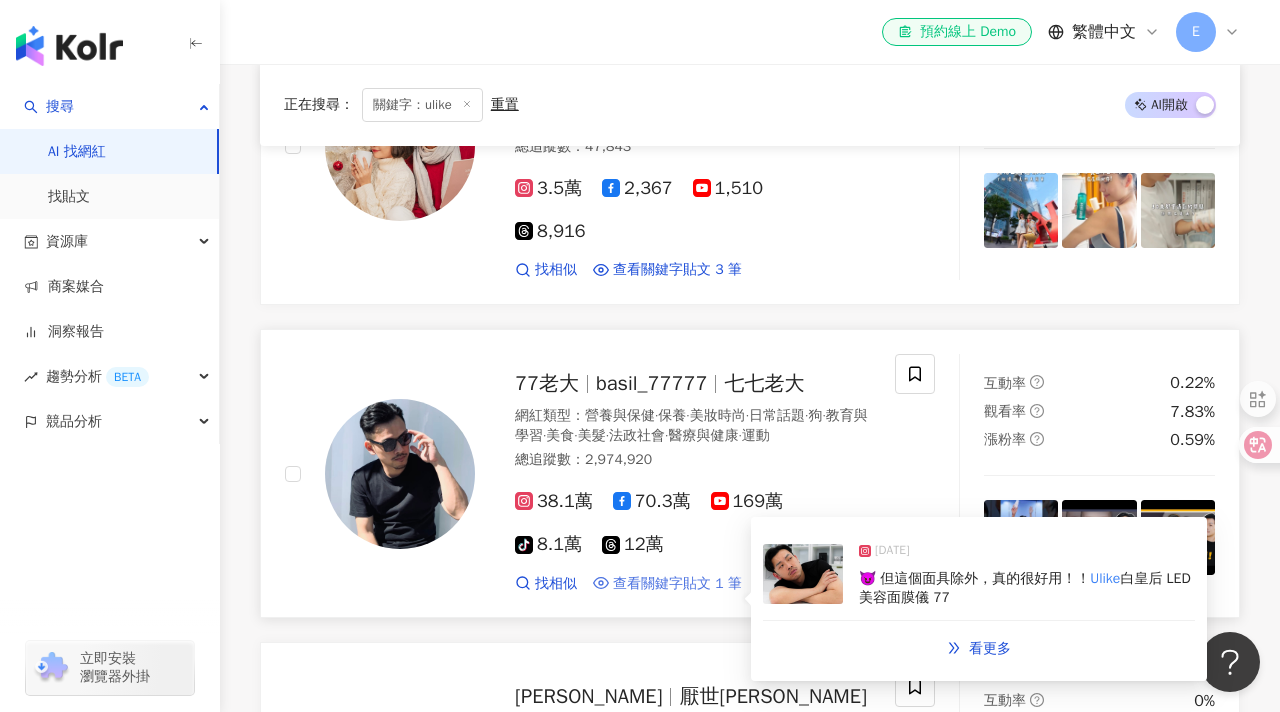 click on "查看關鍵字貼文 1 筆" at bounding box center (677, 584) 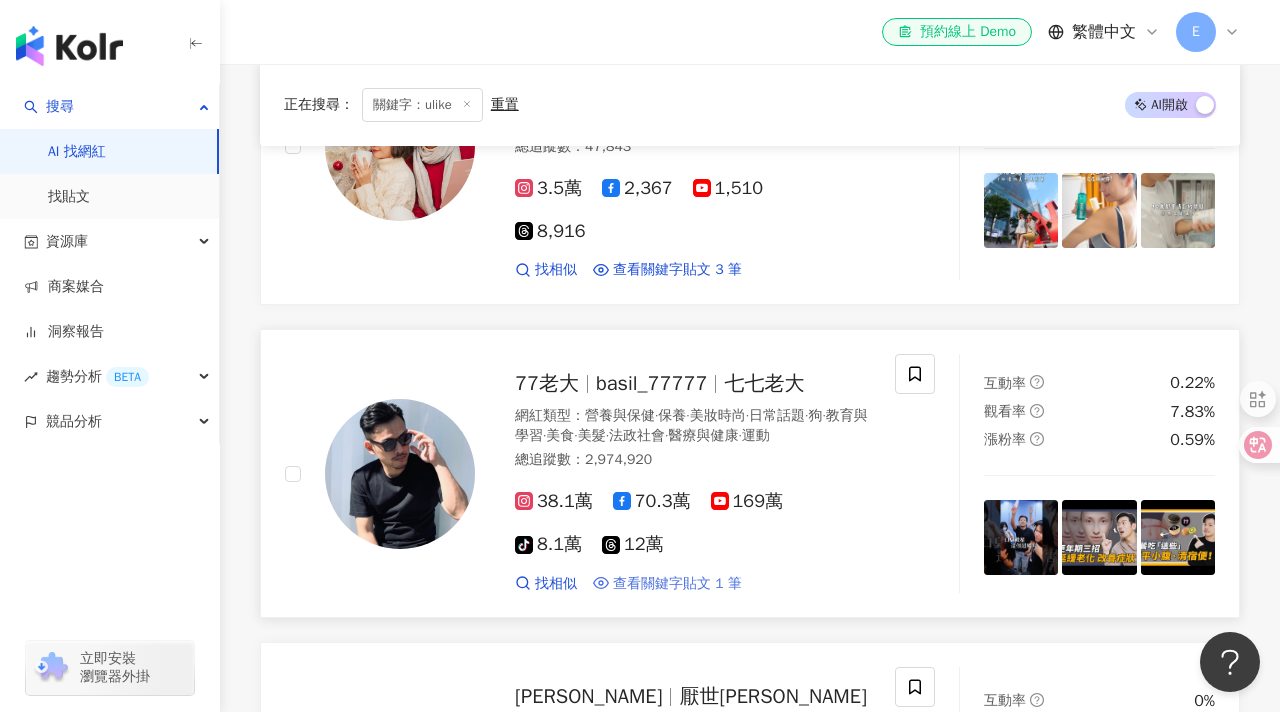 click on "77老大 basil_77777 七七老大 網紅類型 ： 營養與保健  ·  保養  ·  美妝時尚  ·  日常話題  ·  狗  ·  教育與學習  ·  美食  ·  美髮  ·  法政社會  ·  醫療與健康  ·  運動 總追蹤數 ： 2,974,920 38.1萬 70.3萬 169萬 tiktok-icon 8.1萬 12萬 找相似 查看關鍵字貼文 1 筆 2024/12/10 😈
但這個面具除外，真的很好用！！
Ulike 白皇后 LED美容面膜儀
77  看更多 互動率 0.22% 觀看率 7.83% 漲粉率 0.59%" at bounding box center (750, 473) 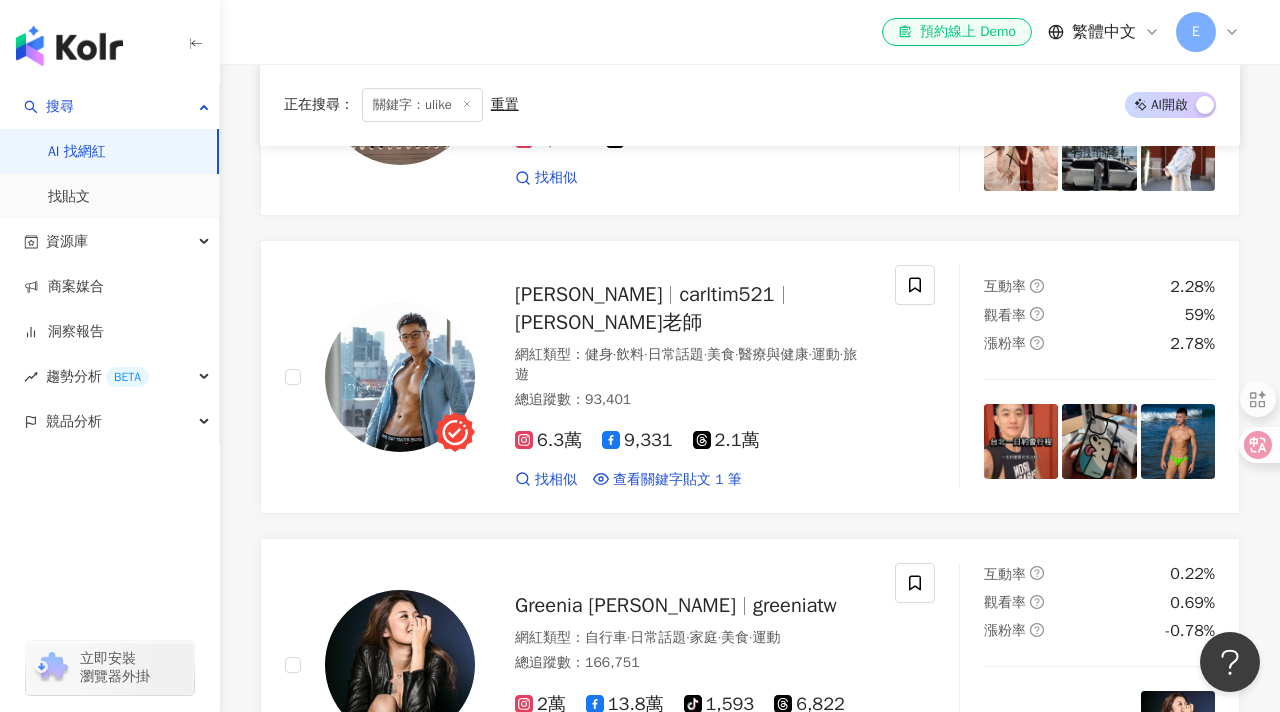 scroll, scrollTop: 2830, scrollLeft: 0, axis: vertical 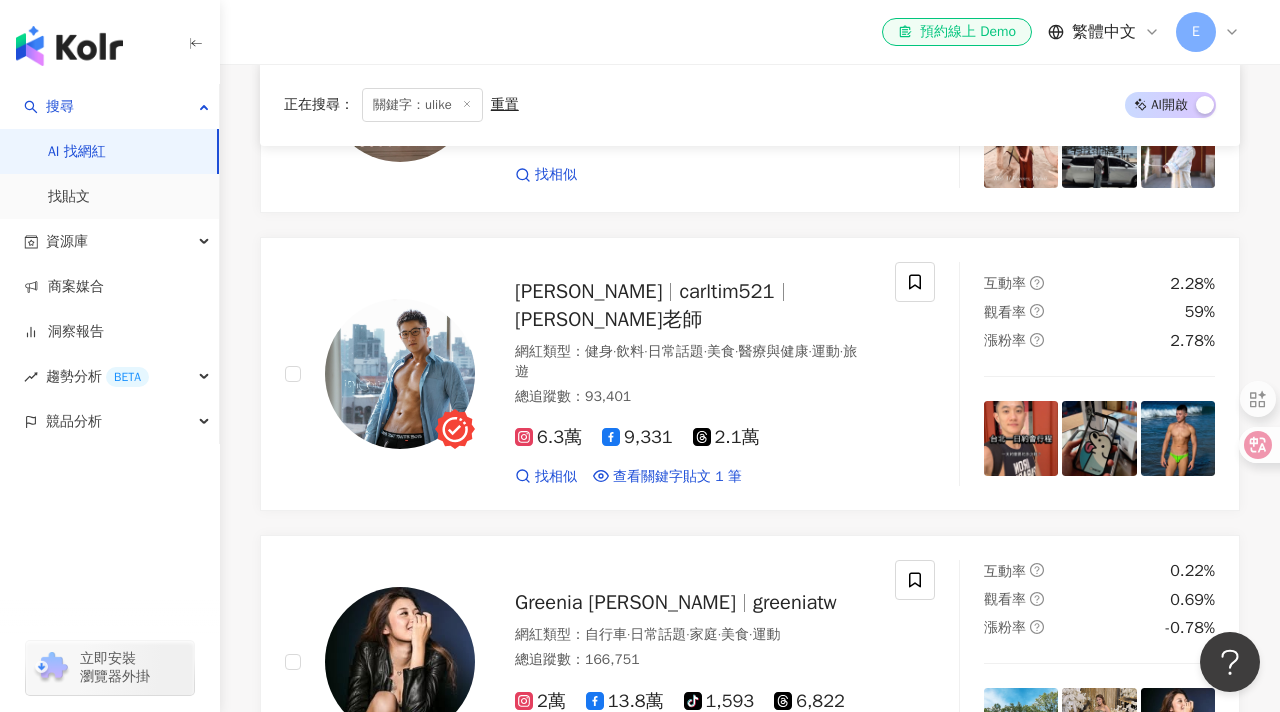 click 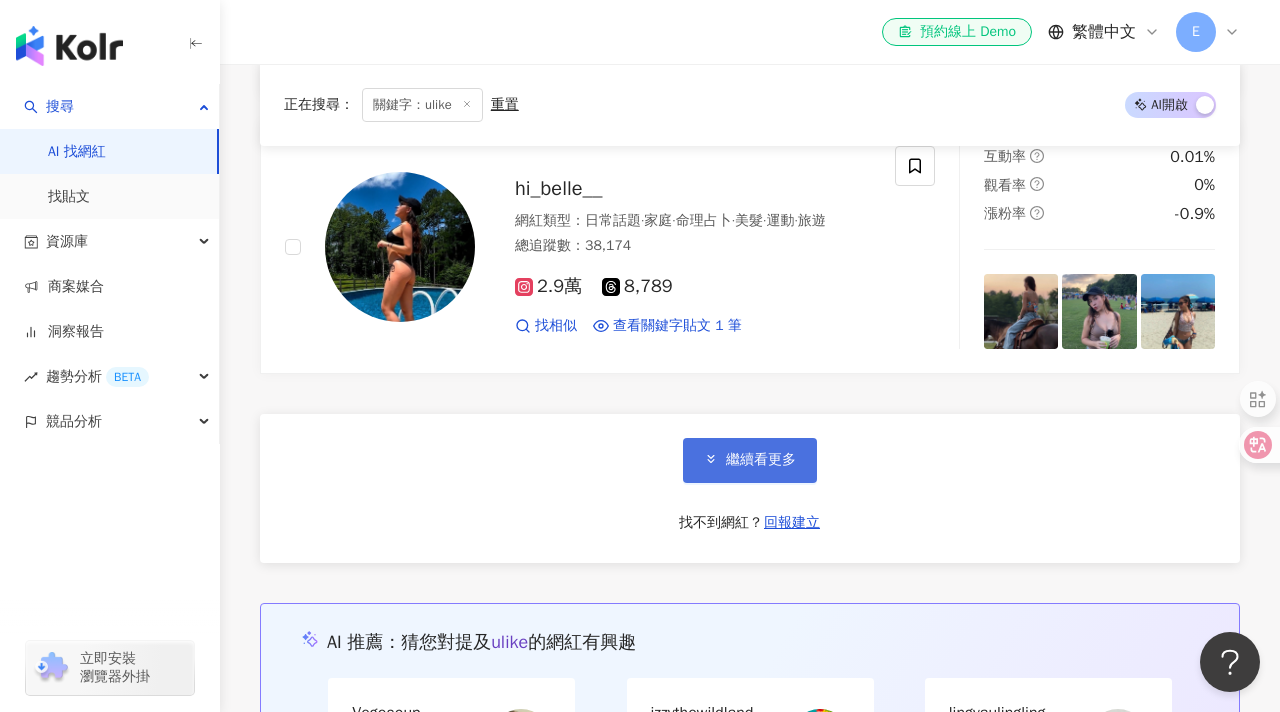 scroll, scrollTop: 3662, scrollLeft: 0, axis: vertical 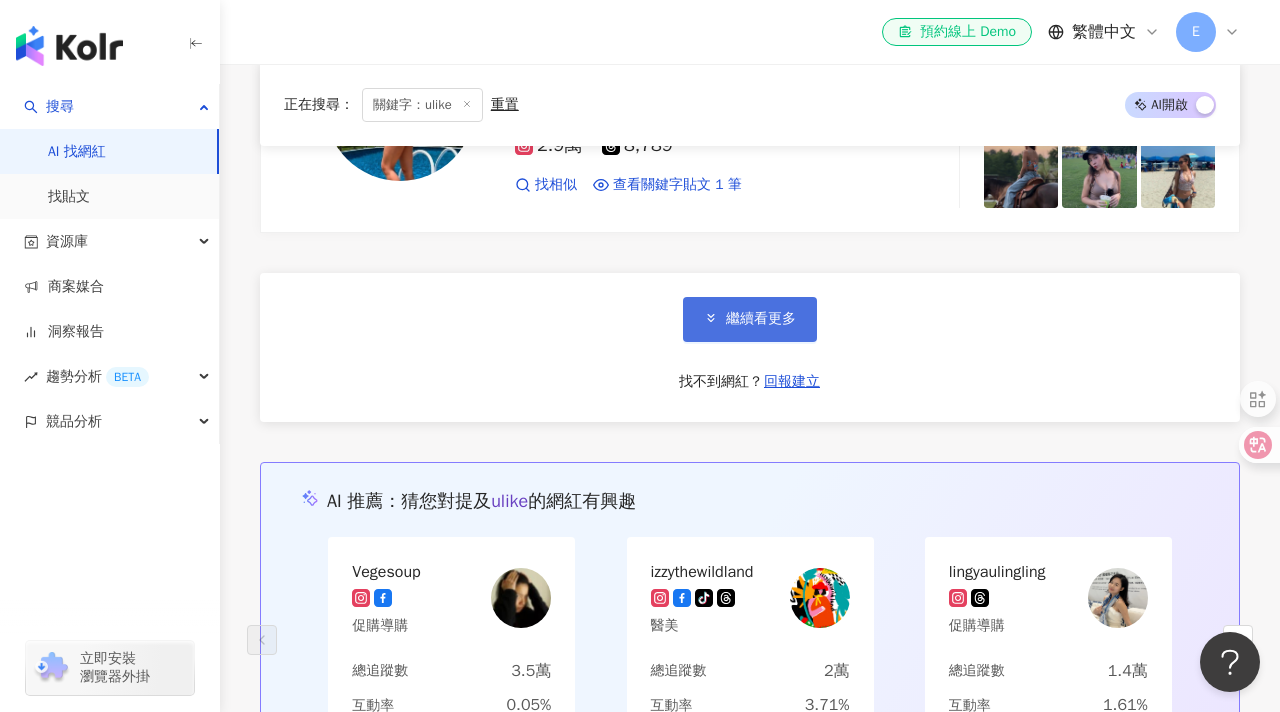 click on "繼續看更多" at bounding box center [761, 319] 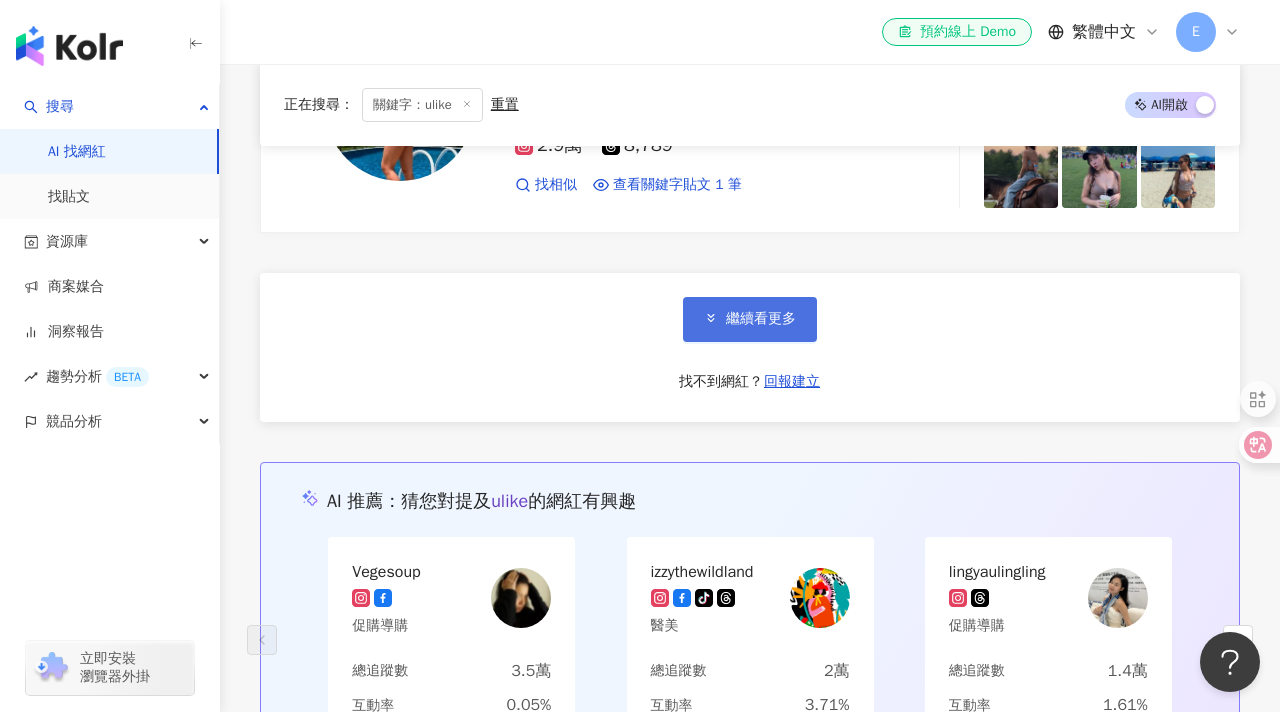 click on "繼續看更多" at bounding box center (761, 319) 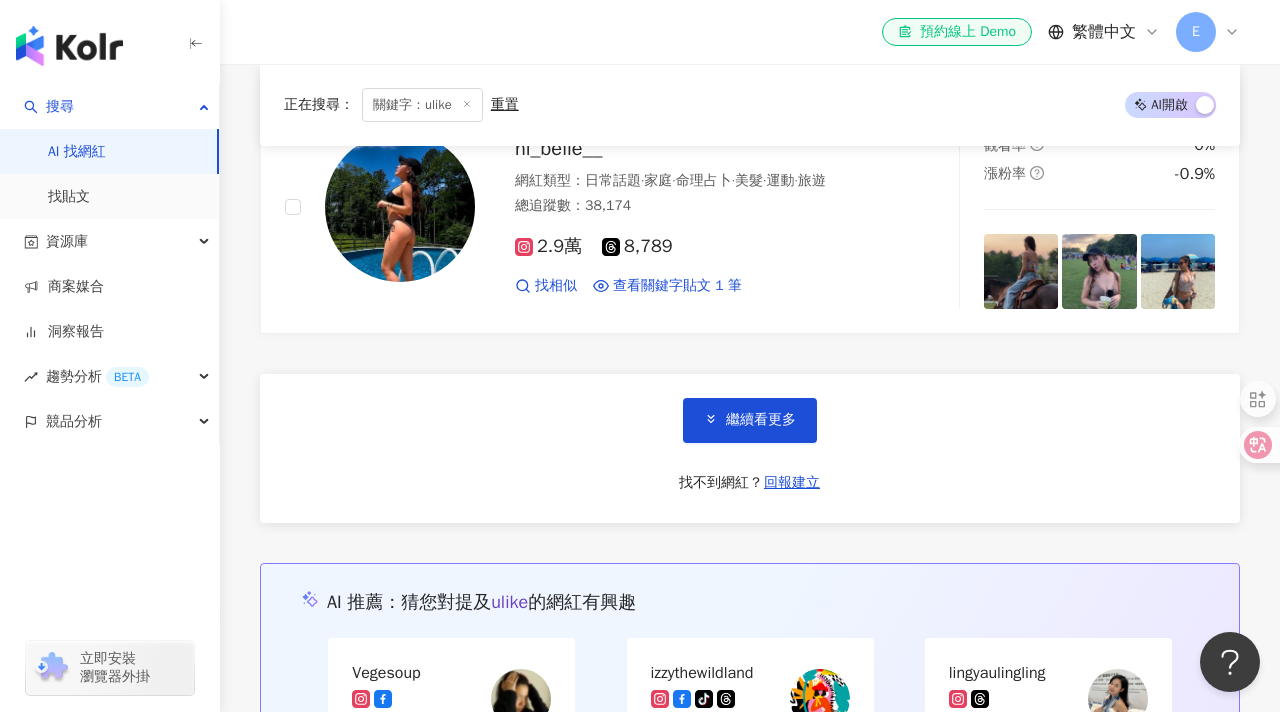 scroll, scrollTop: 4439, scrollLeft: 0, axis: vertical 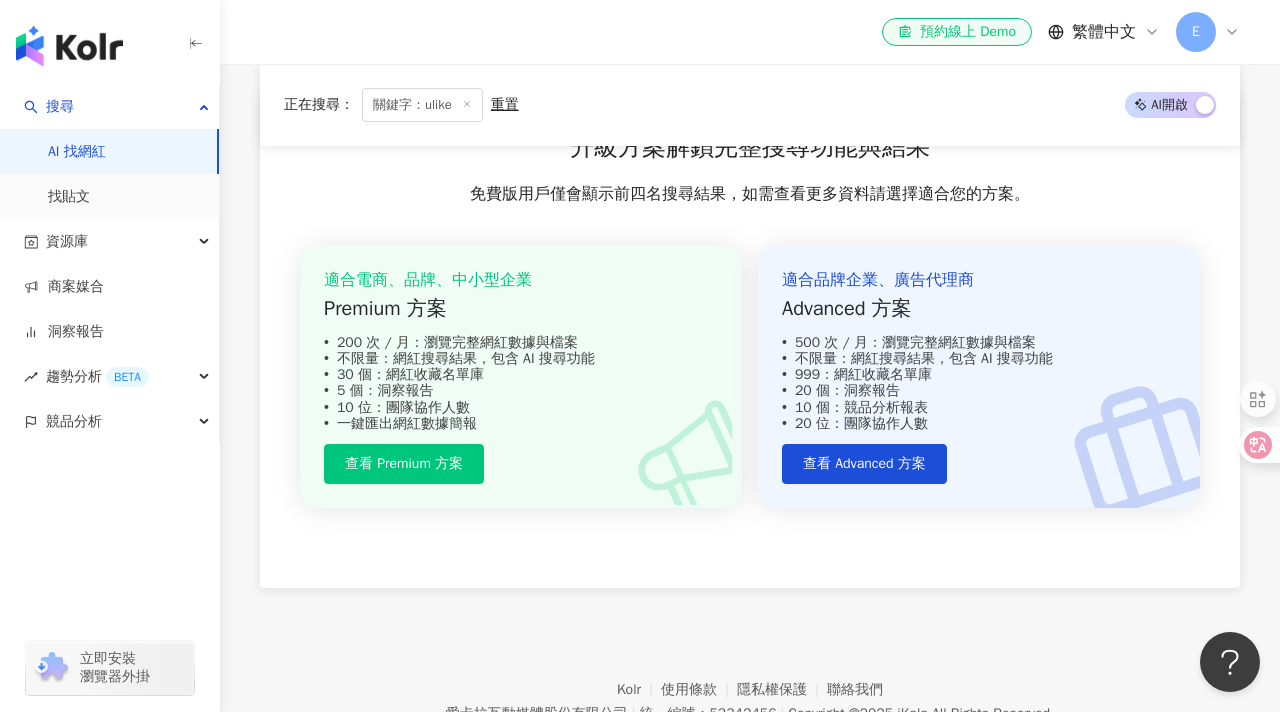 click on "繼續看更多 找不到網紅？ 回報建立" at bounding box center [750, -430] 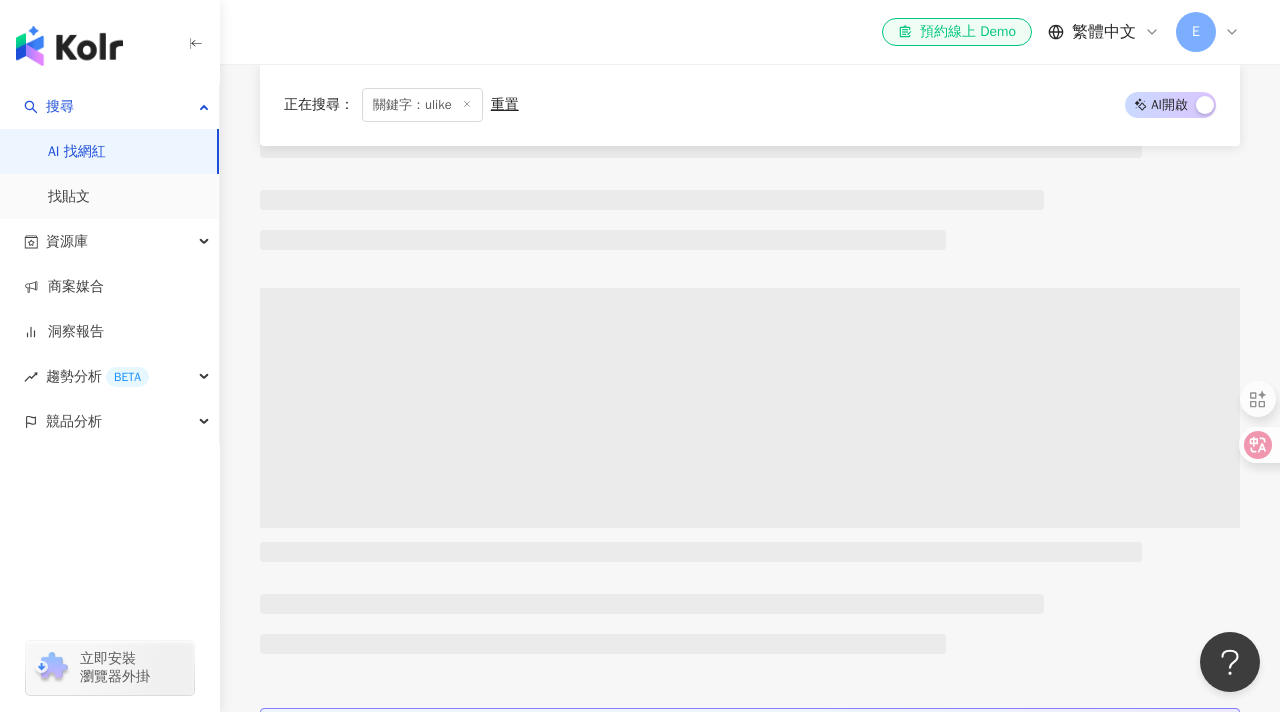 click 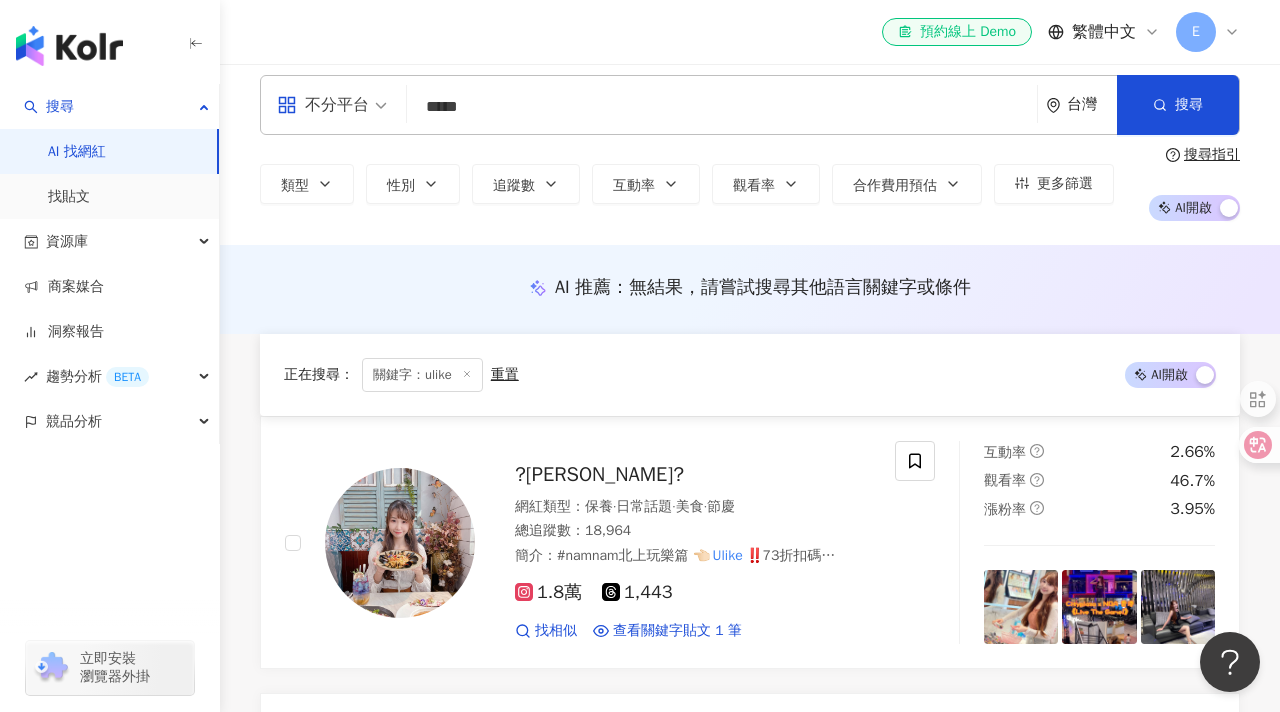 click on "77老大 basil_77777 七七老大 網紅類型 ： 營養與保健  ·  保養  ·  美妝時尚  ·  日常話題  ·  狗  ·  教育與學習  ·  美食  ·  美髮  ·  法政社會  ·  醫療與健康  ·  運動 總追蹤數 ： 2,974,920 38.1萬 70.3萬 169萬 tiktok-icon 8.1萬 12萬 找相似 查看關鍵字貼文 1 筆 2024/12/10 😈
但這個面具除外，真的很好用！！
Ulike 白皇后 LED美容面膜儀
77  看更多 互動率 0.22% 觀看率 7.83% 漲粉率 0.59%" at bounding box center [750, 1455] 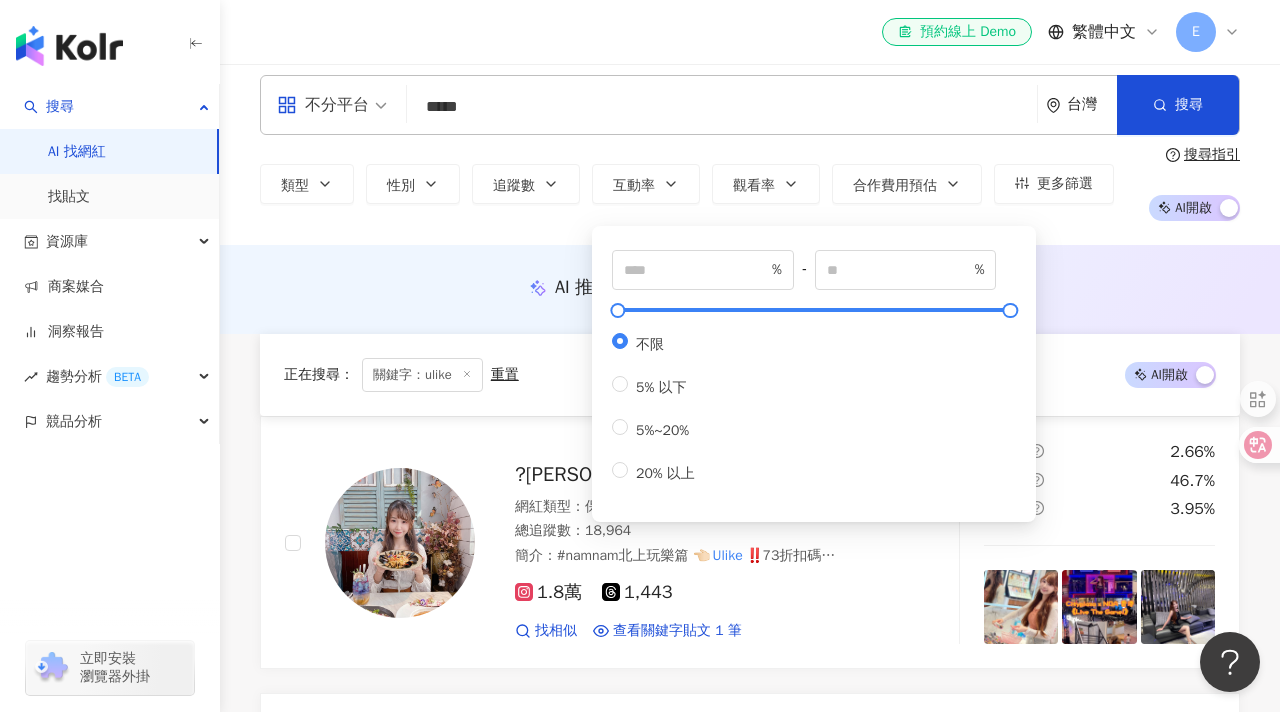 scroll, scrollTop: 1366, scrollLeft: 0, axis: vertical 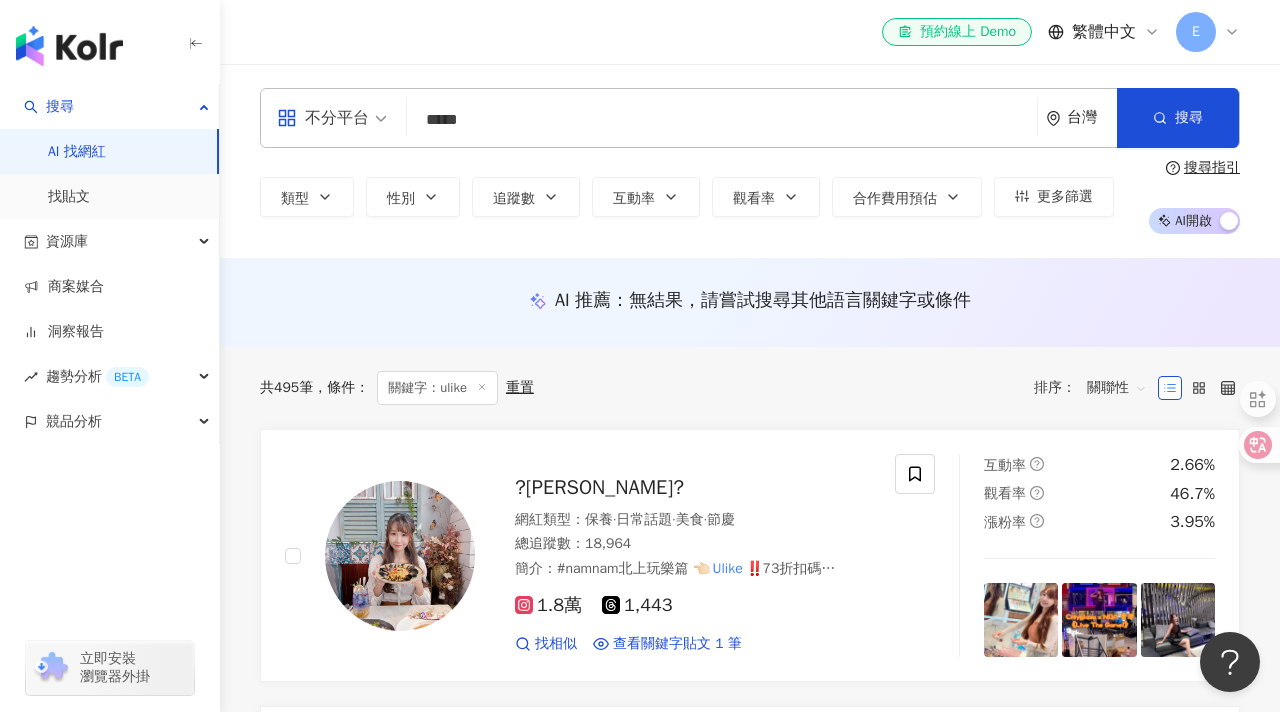 click on "互動率" at bounding box center [634, 199] 